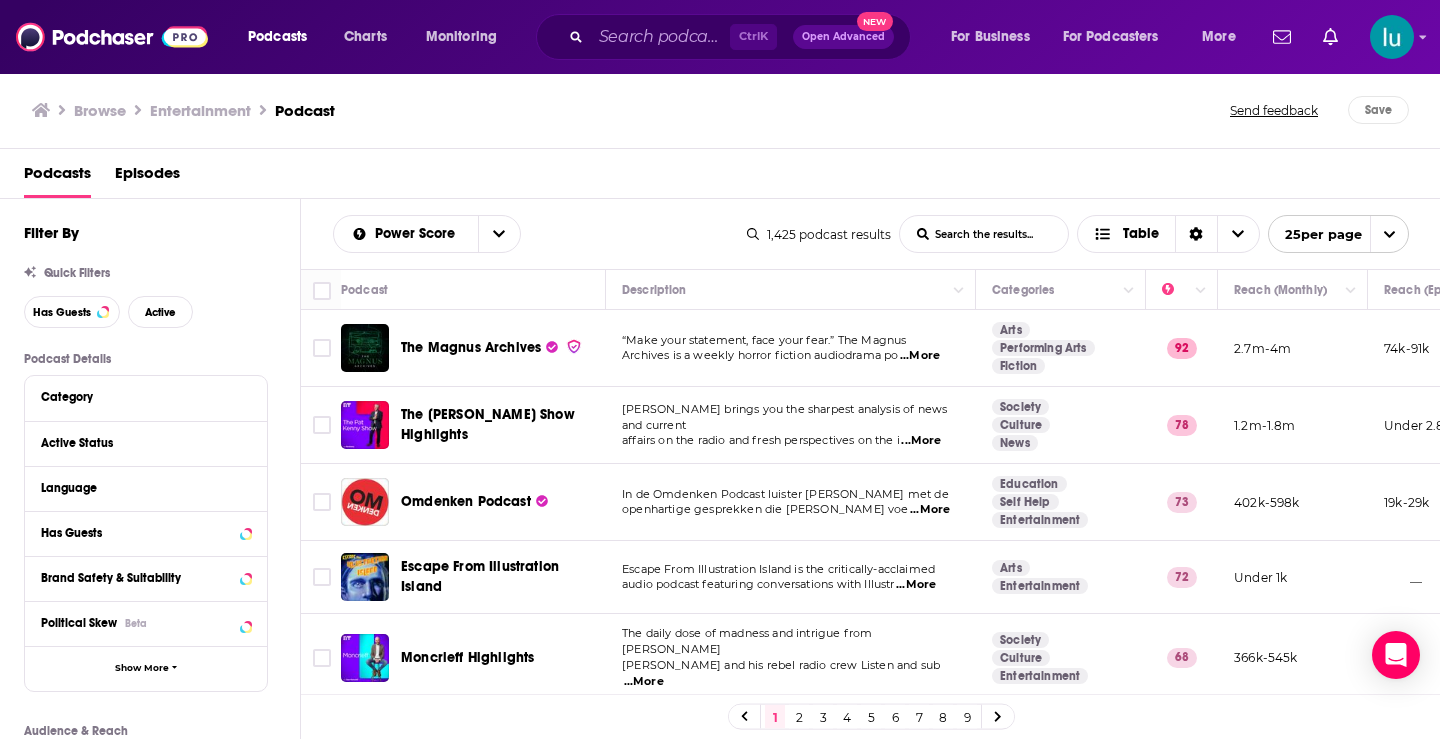 scroll, scrollTop: 0, scrollLeft: 0, axis: both 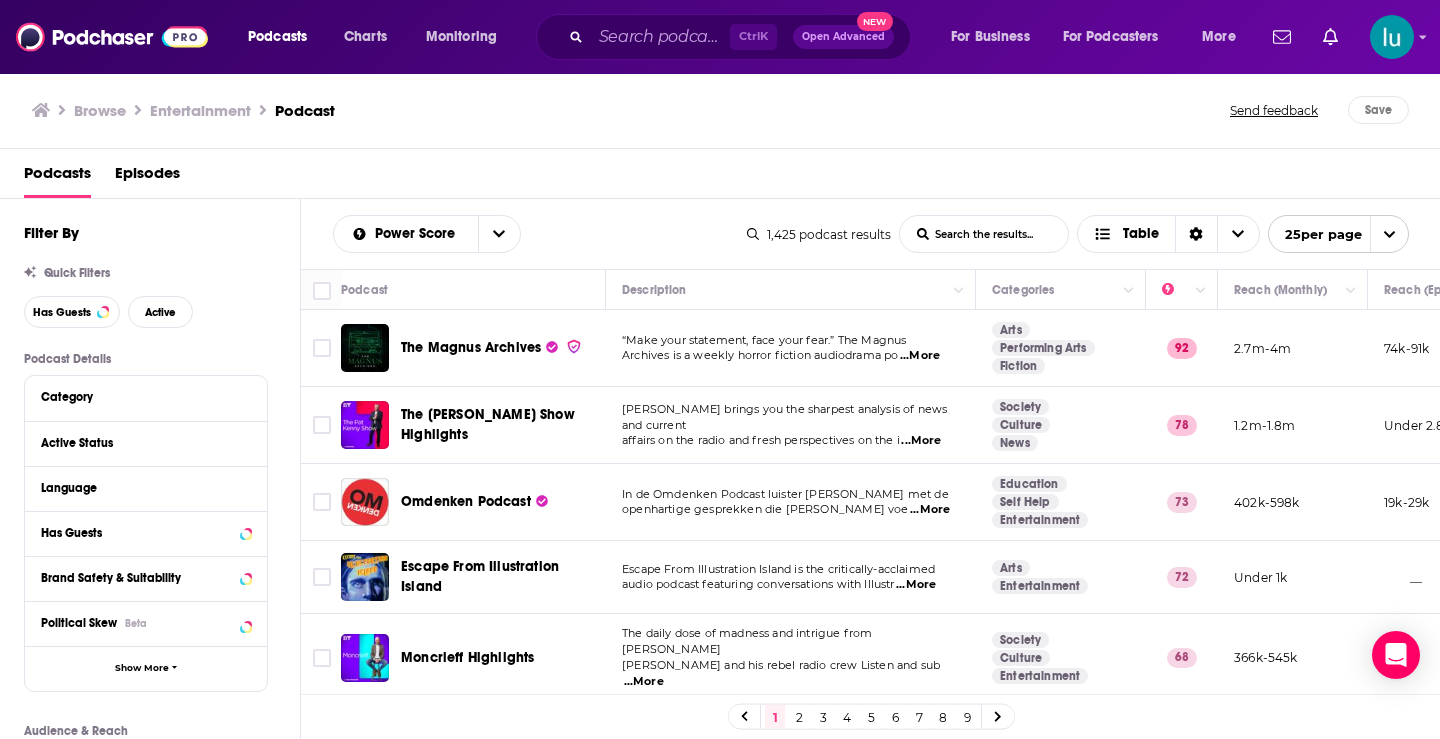 click on "List Search Input" at bounding box center (984, 234) 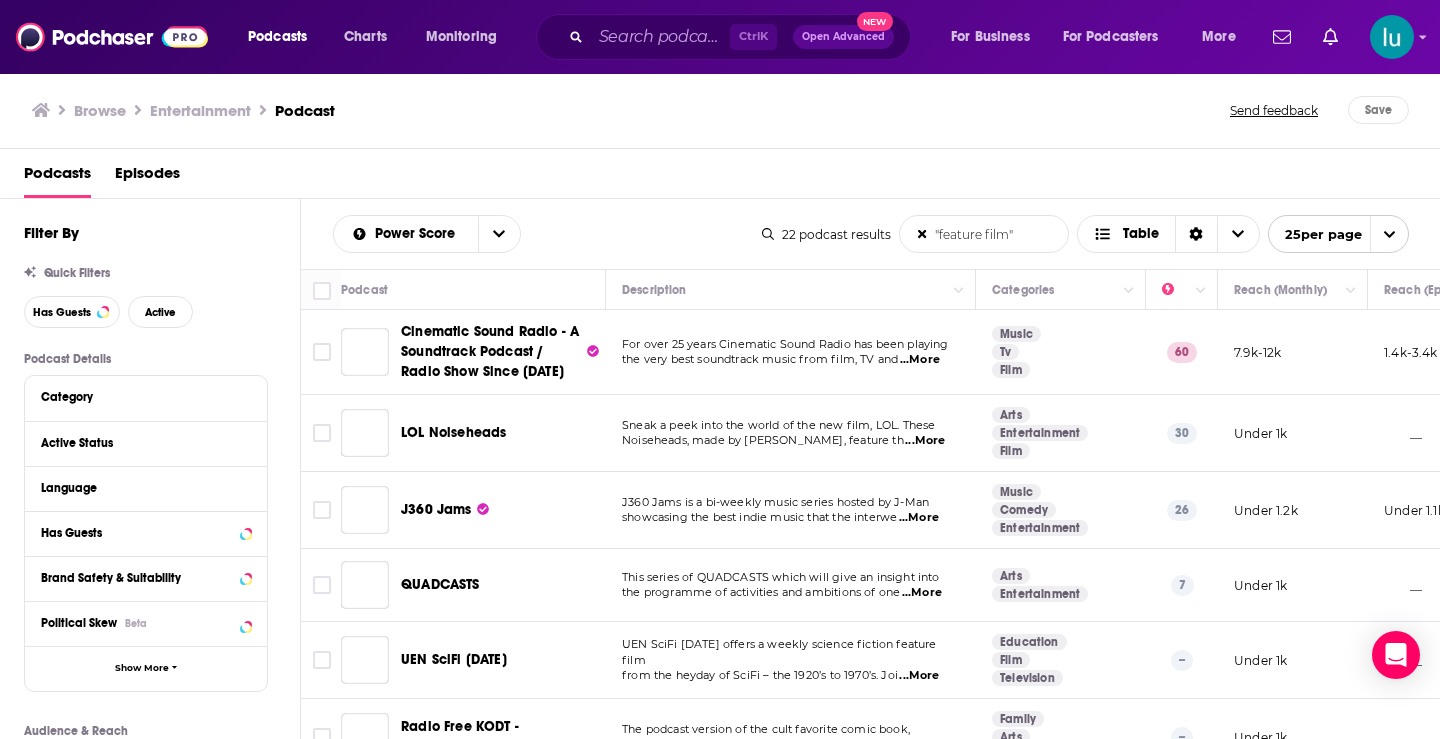 type on ""feature film"" 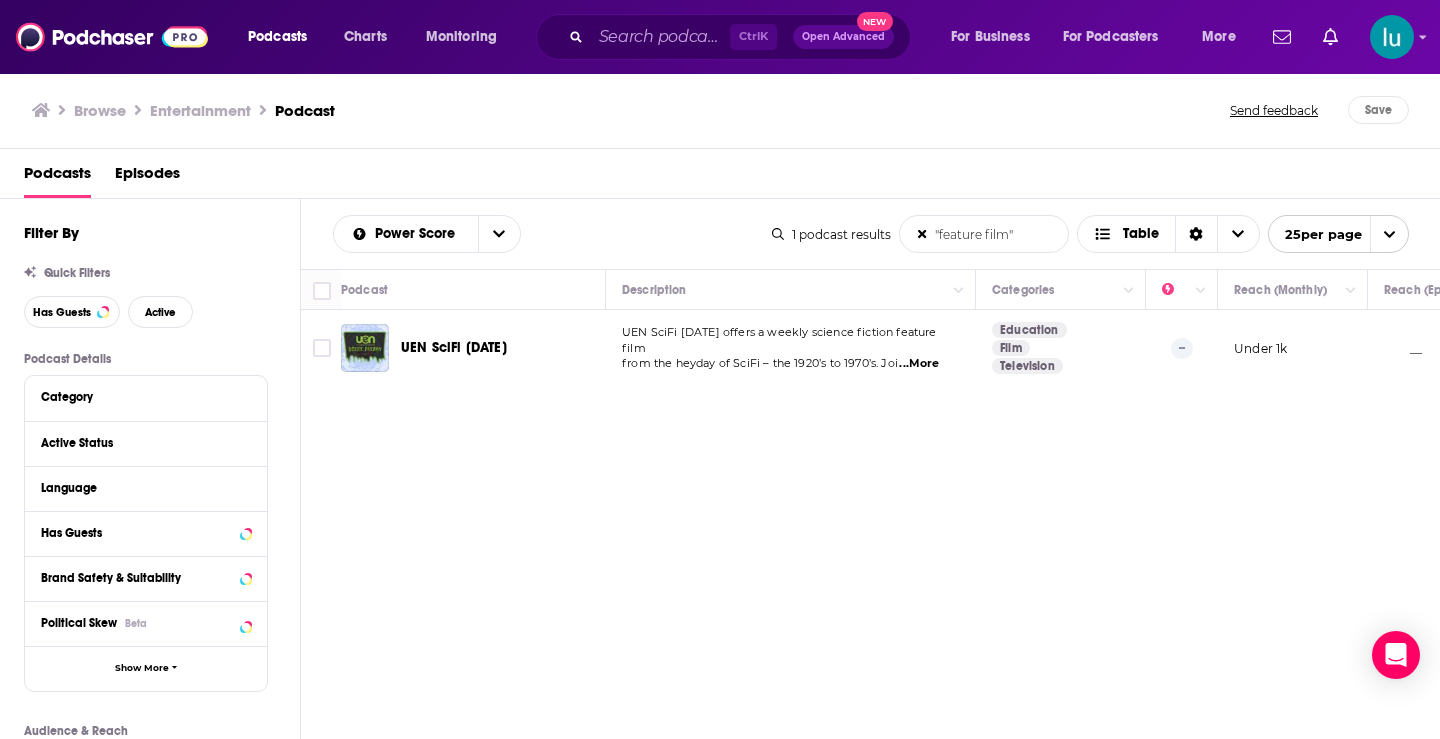 click on "...More" at bounding box center [919, 364] 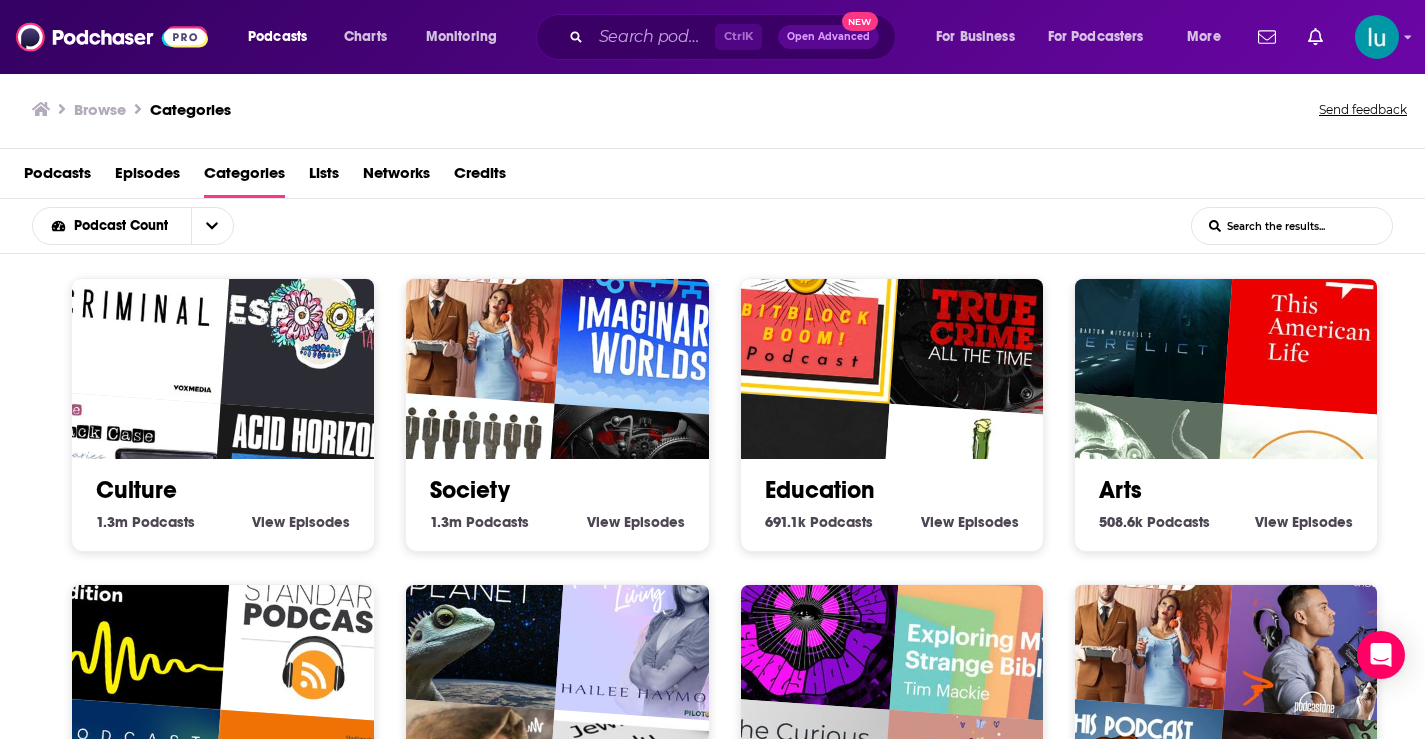 click at bounding box center (318, 320) 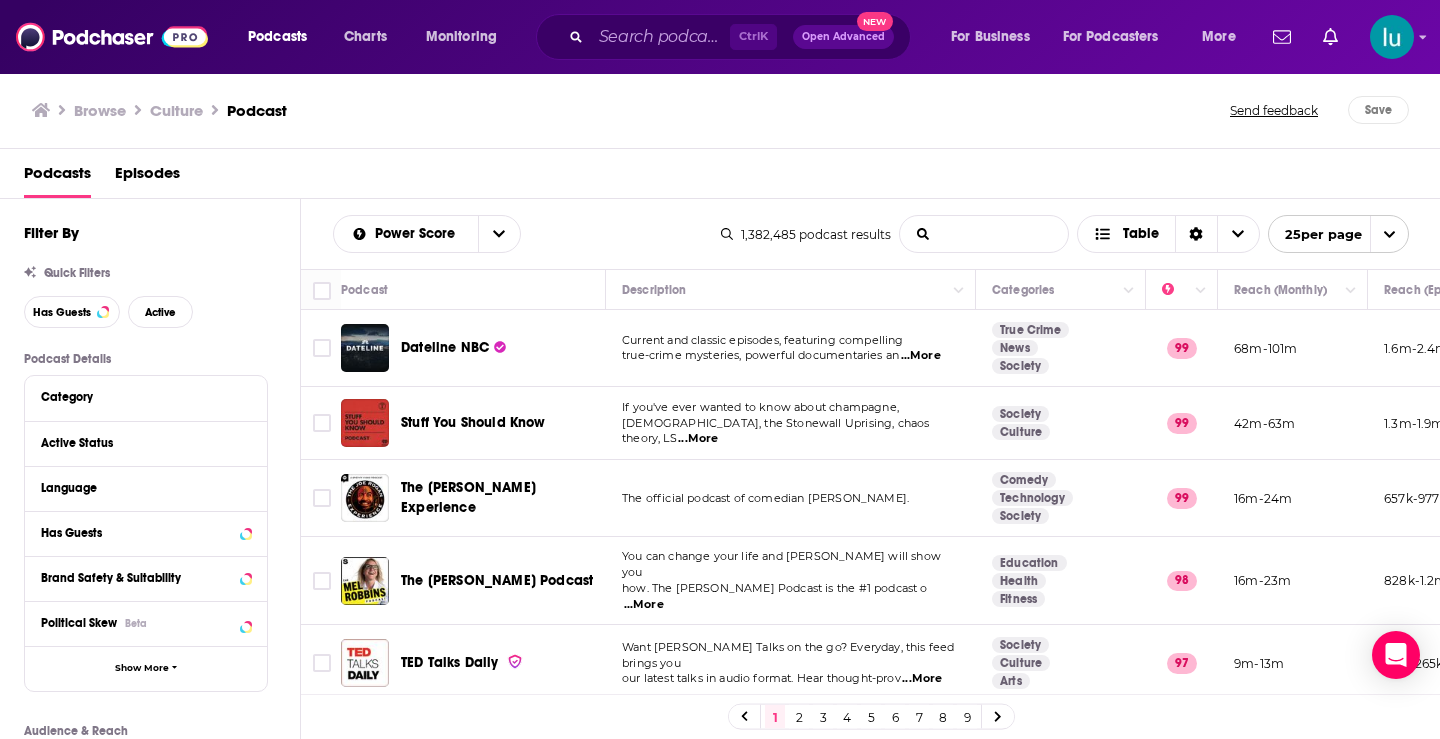click on "List Search Input" at bounding box center [984, 234] 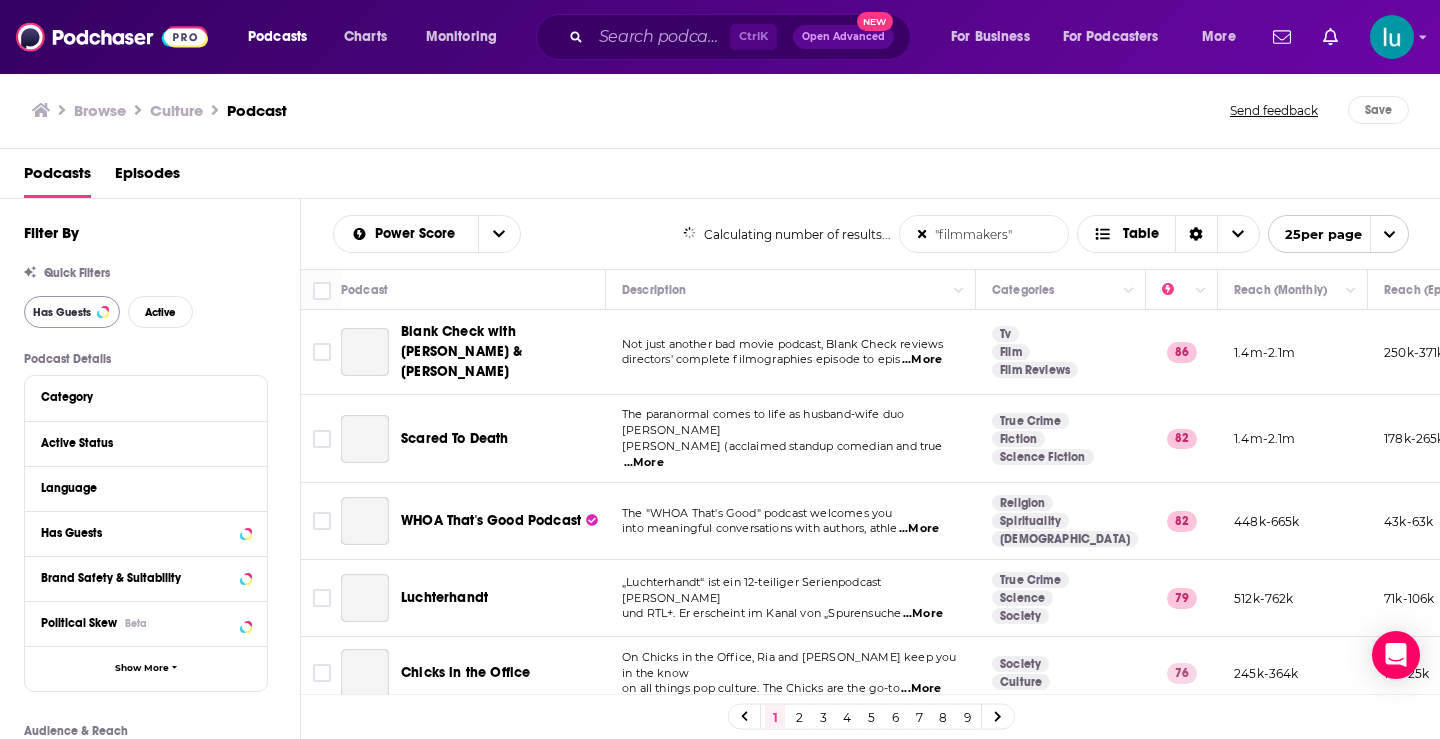 type on ""filmmakers"" 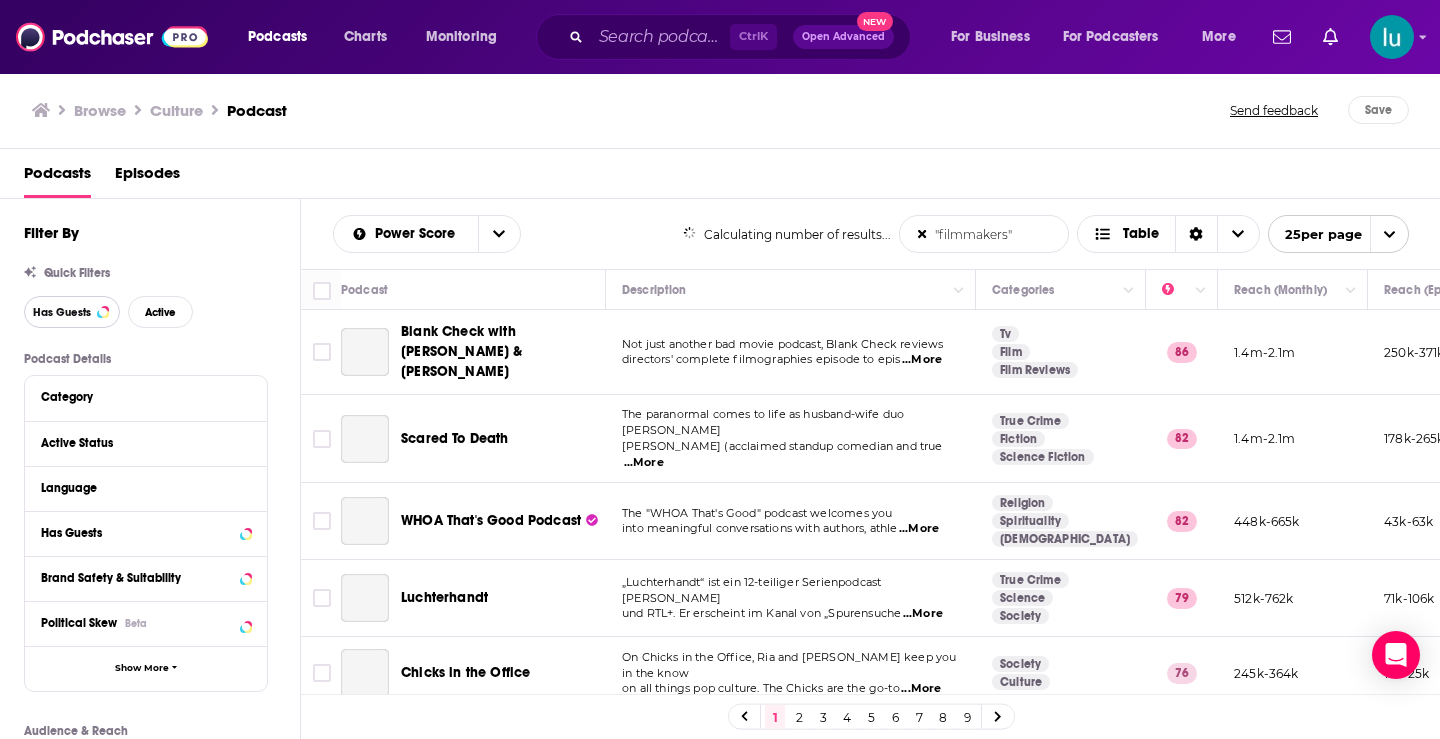 click on "Has Guests" at bounding box center (62, 312) 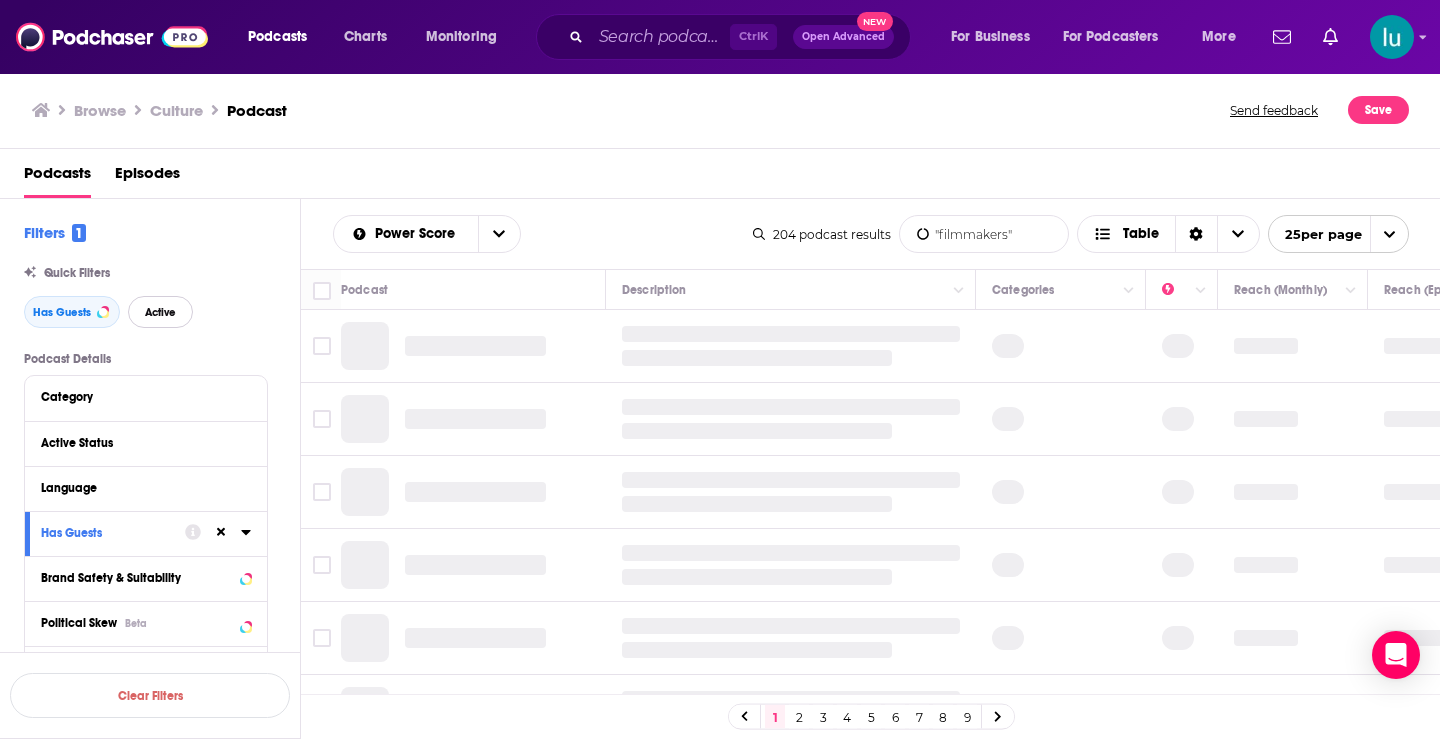 click on "Active" at bounding box center (160, 312) 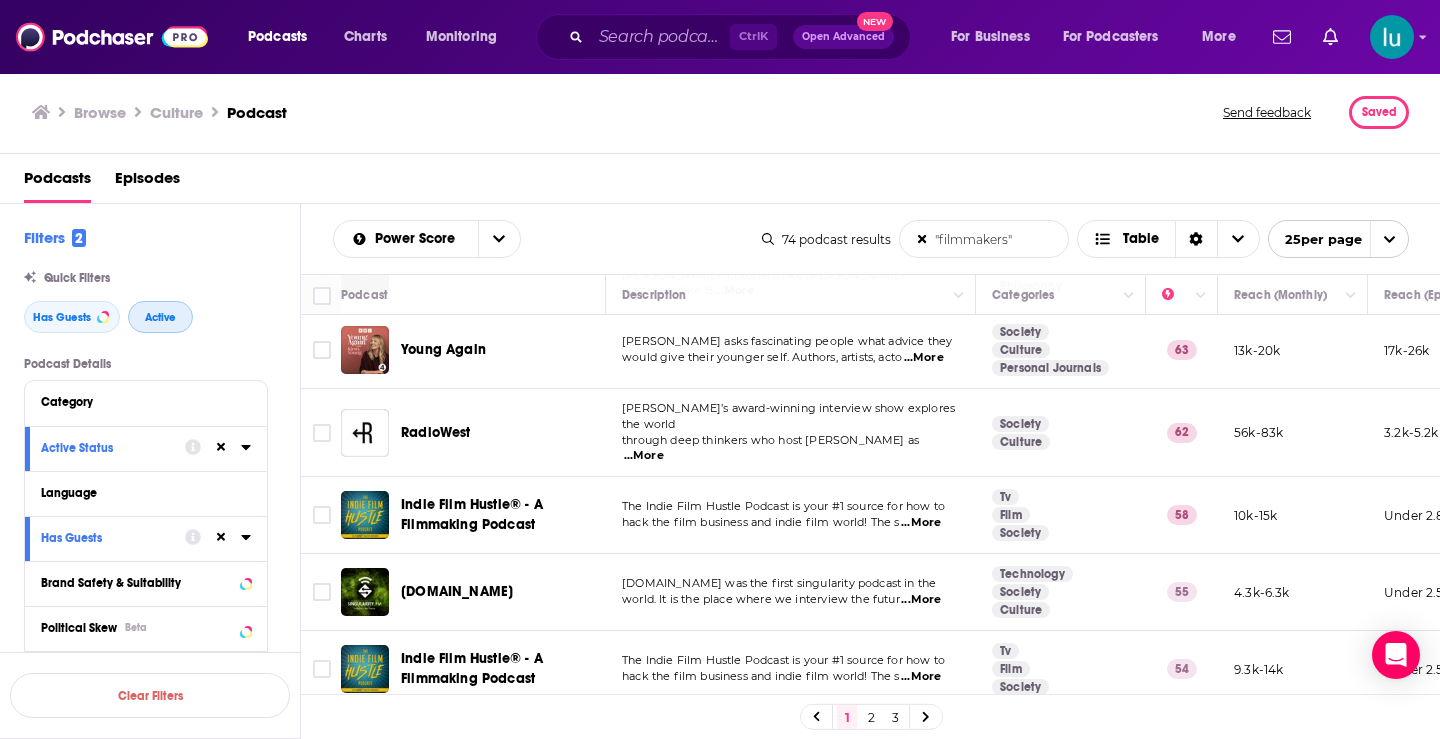 scroll, scrollTop: 0, scrollLeft: 0, axis: both 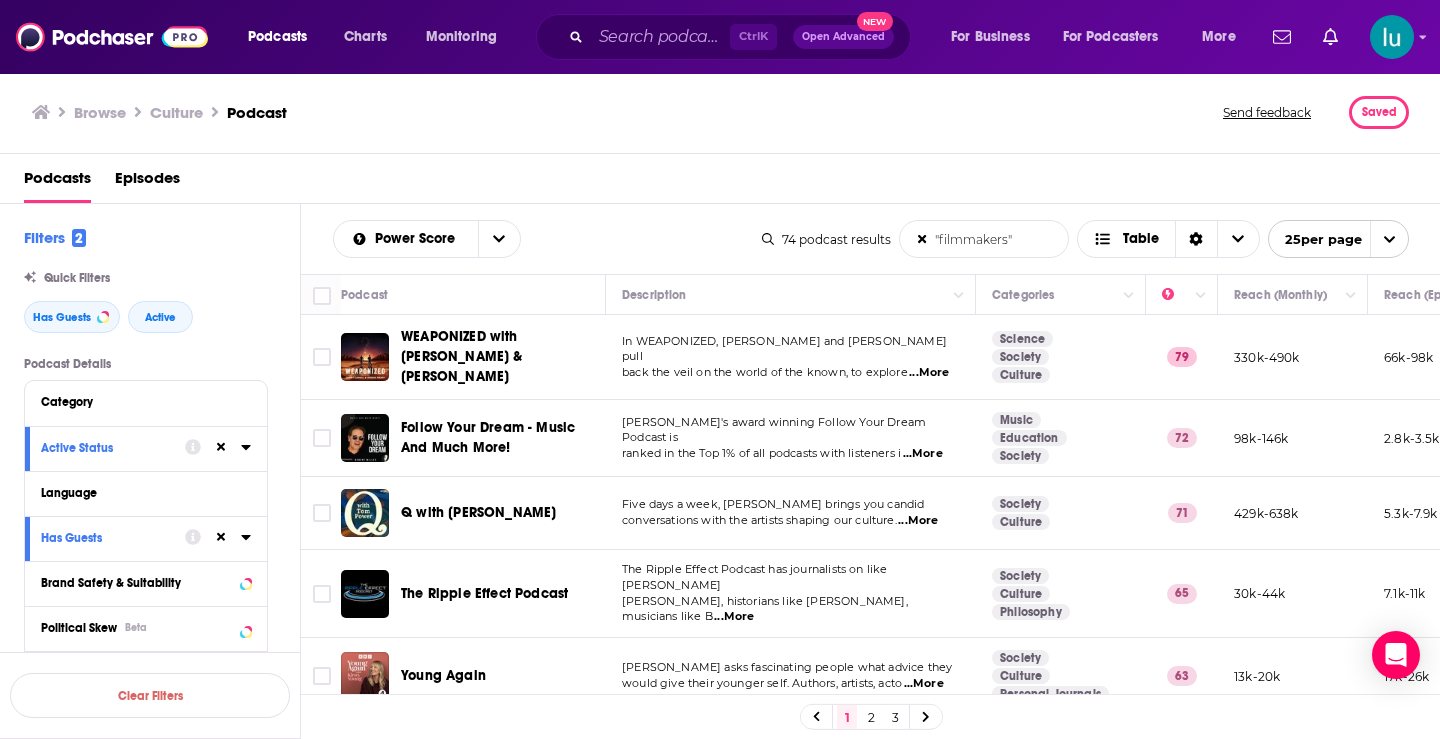 click on "...More" at bounding box center (923, 454) 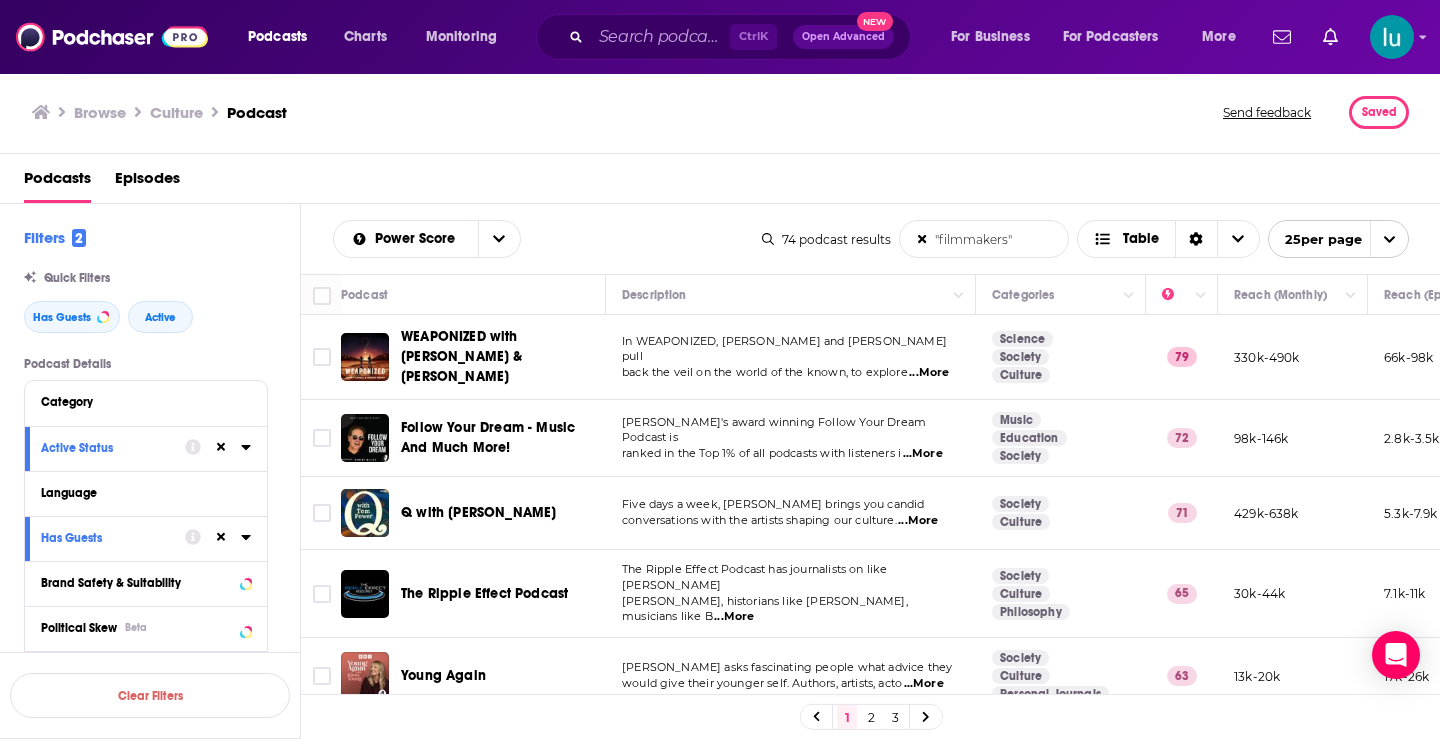 click on "...More" at bounding box center [918, 521] 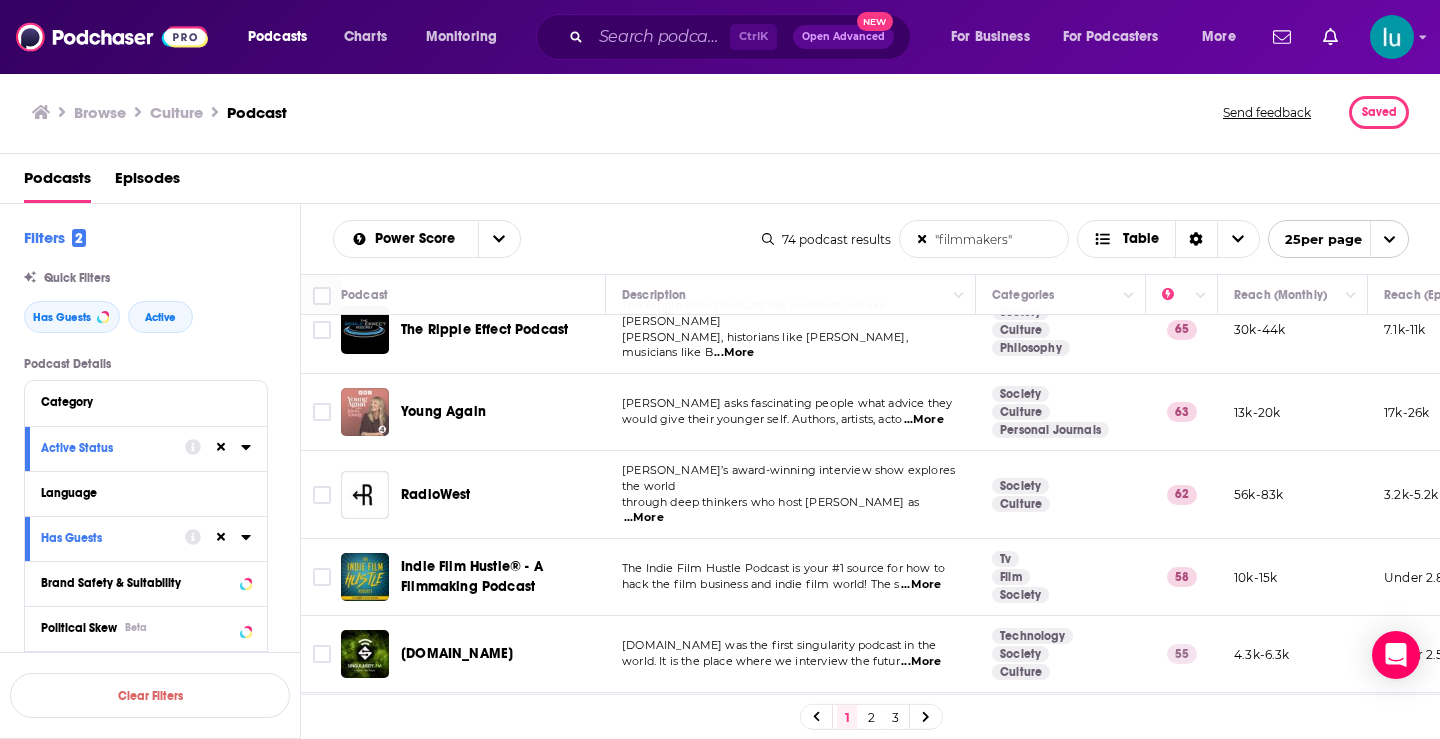 scroll, scrollTop: 280, scrollLeft: 0, axis: vertical 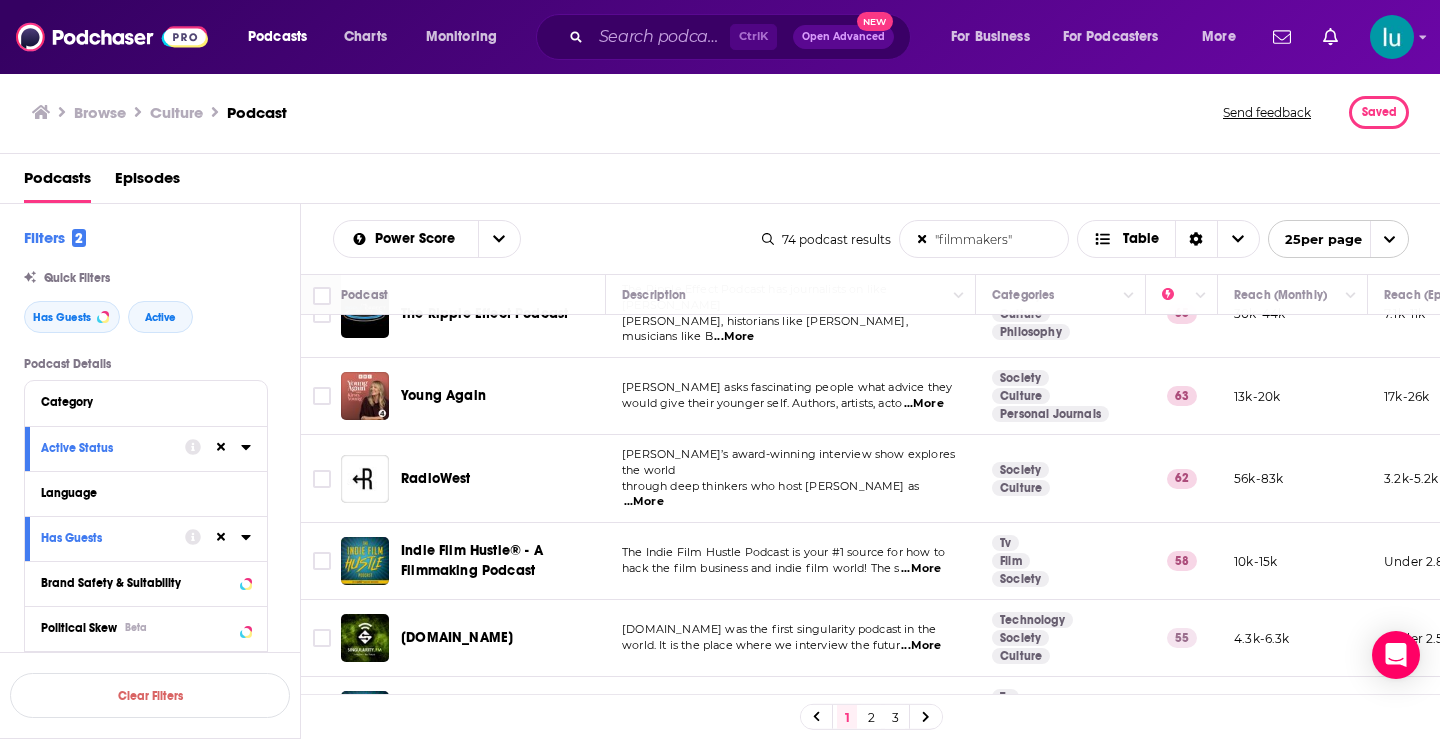 click on "...More" at bounding box center (644, 502) 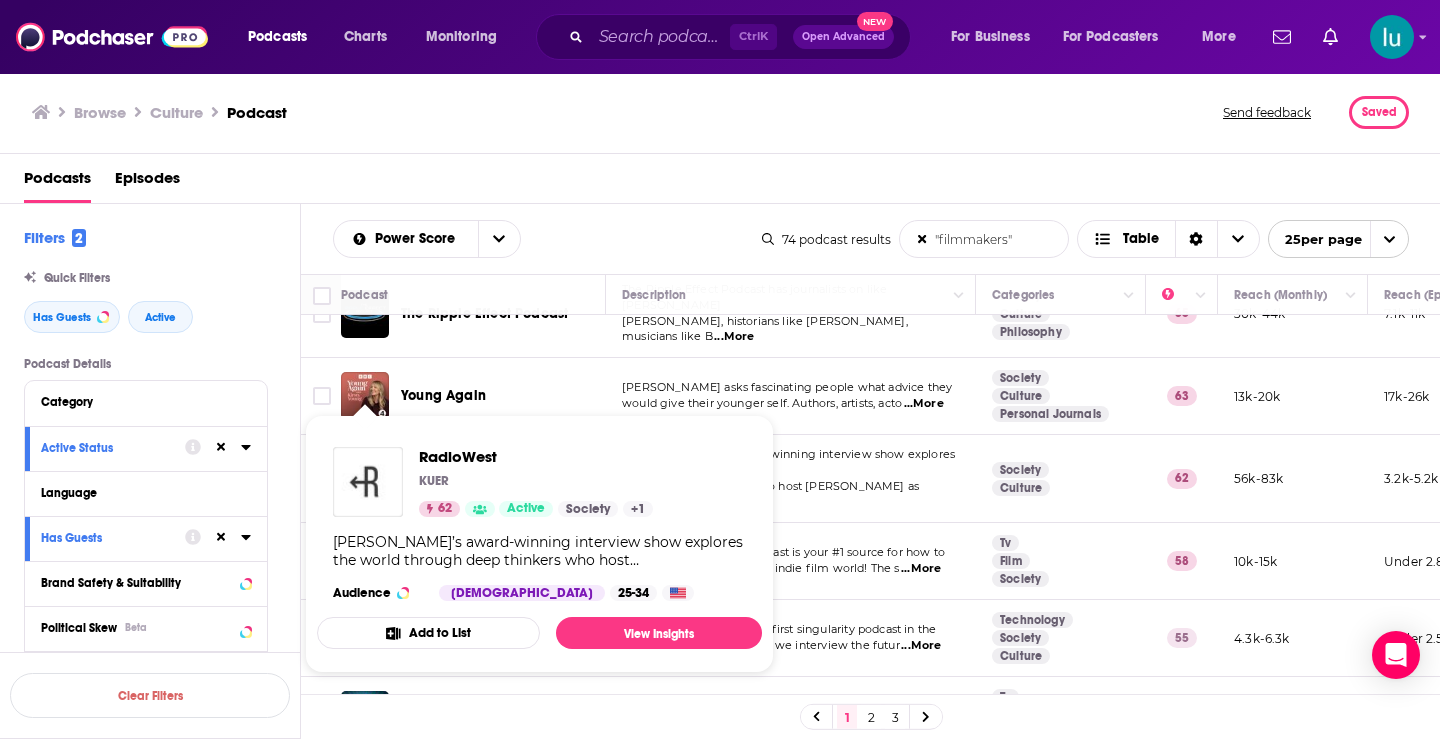 drag, startPoint x: 364, startPoint y: 445, endPoint x: 371, endPoint y: 497, distance: 52.46904 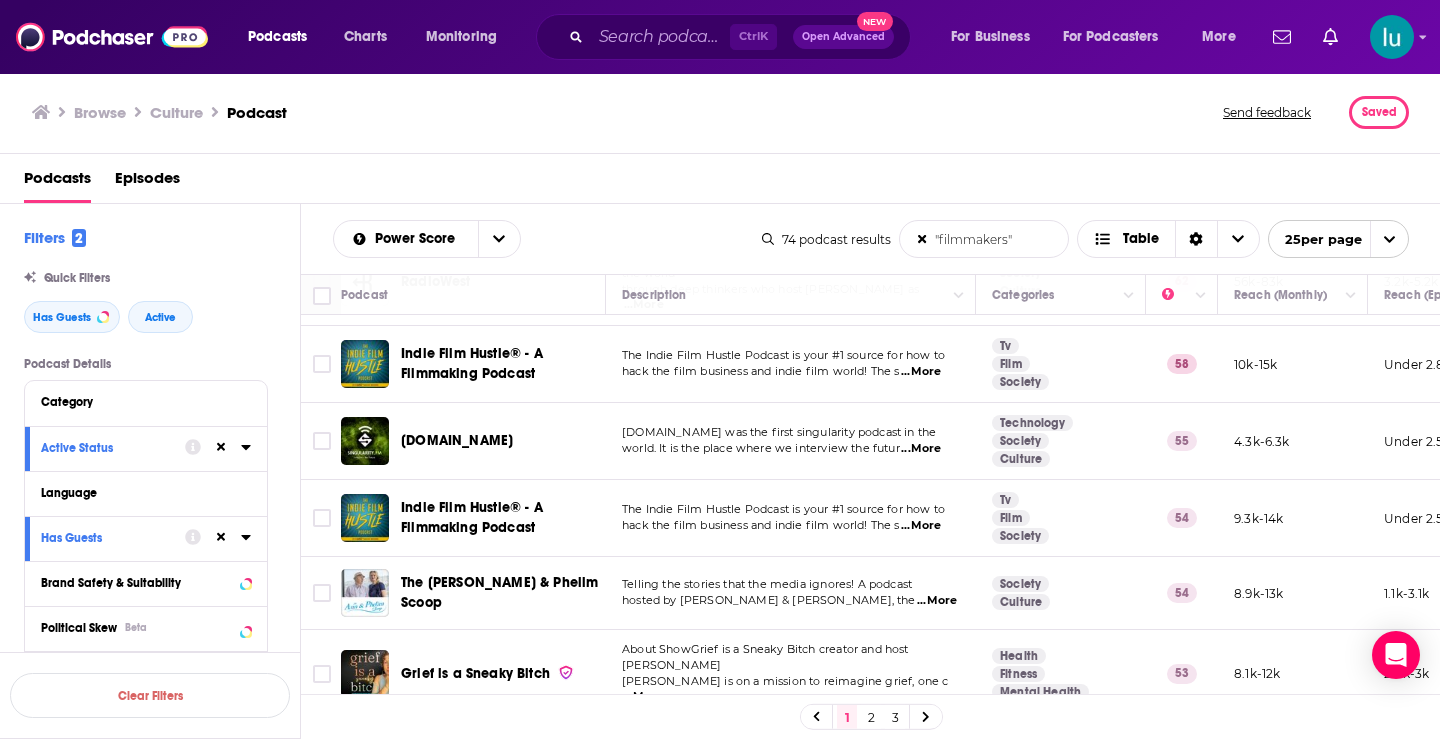 scroll, scrollTop: 622, scrollLeft: 0, axis: vertical 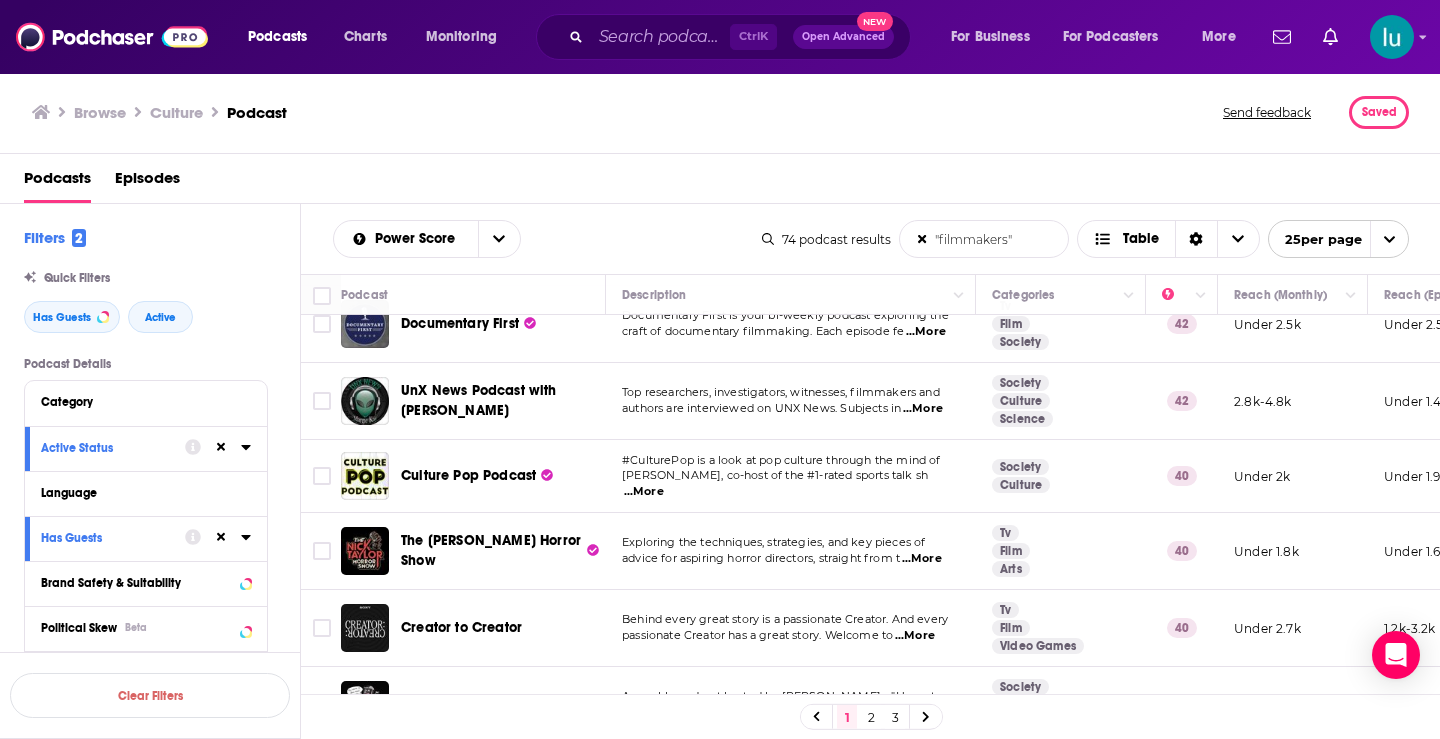 click on "...More" at bounding box center (915, 636) 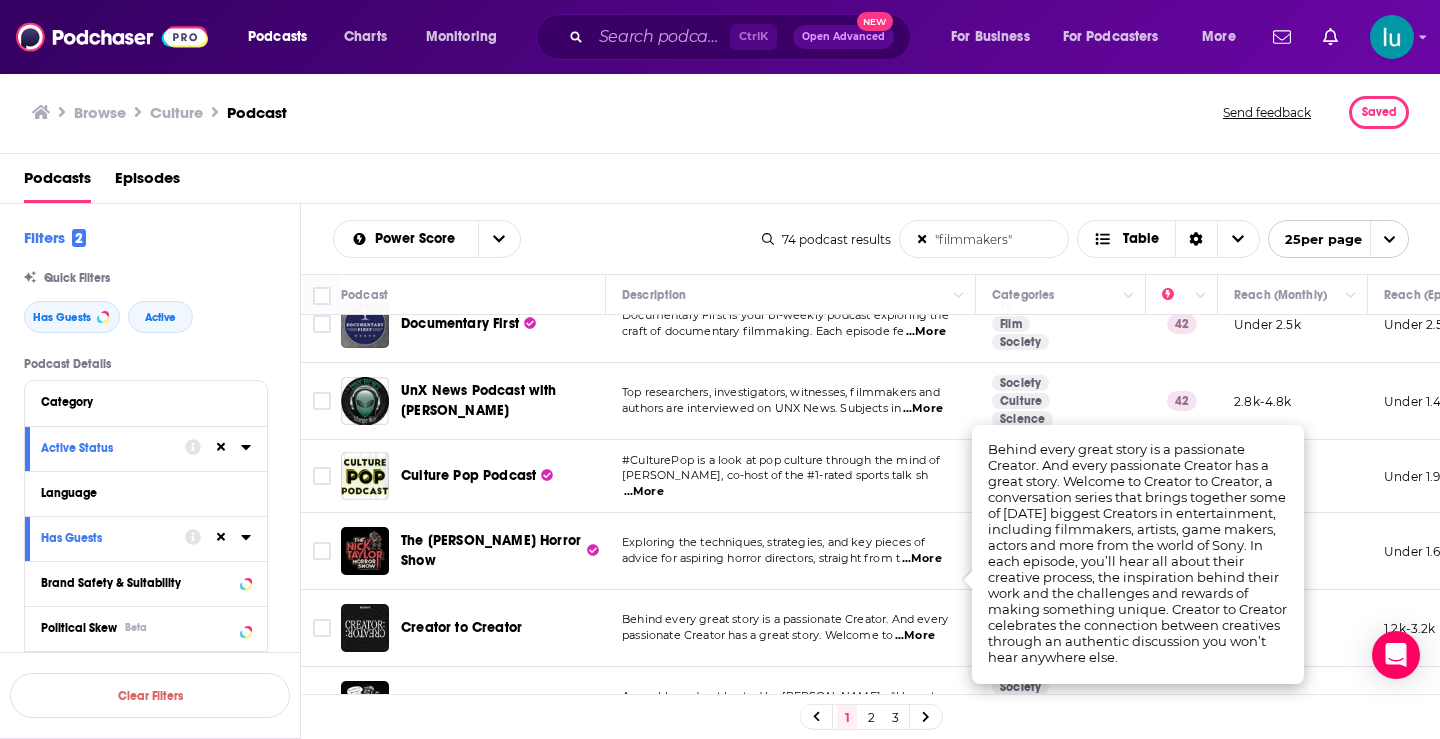 click on "...More" at bounding box center (915, 636) 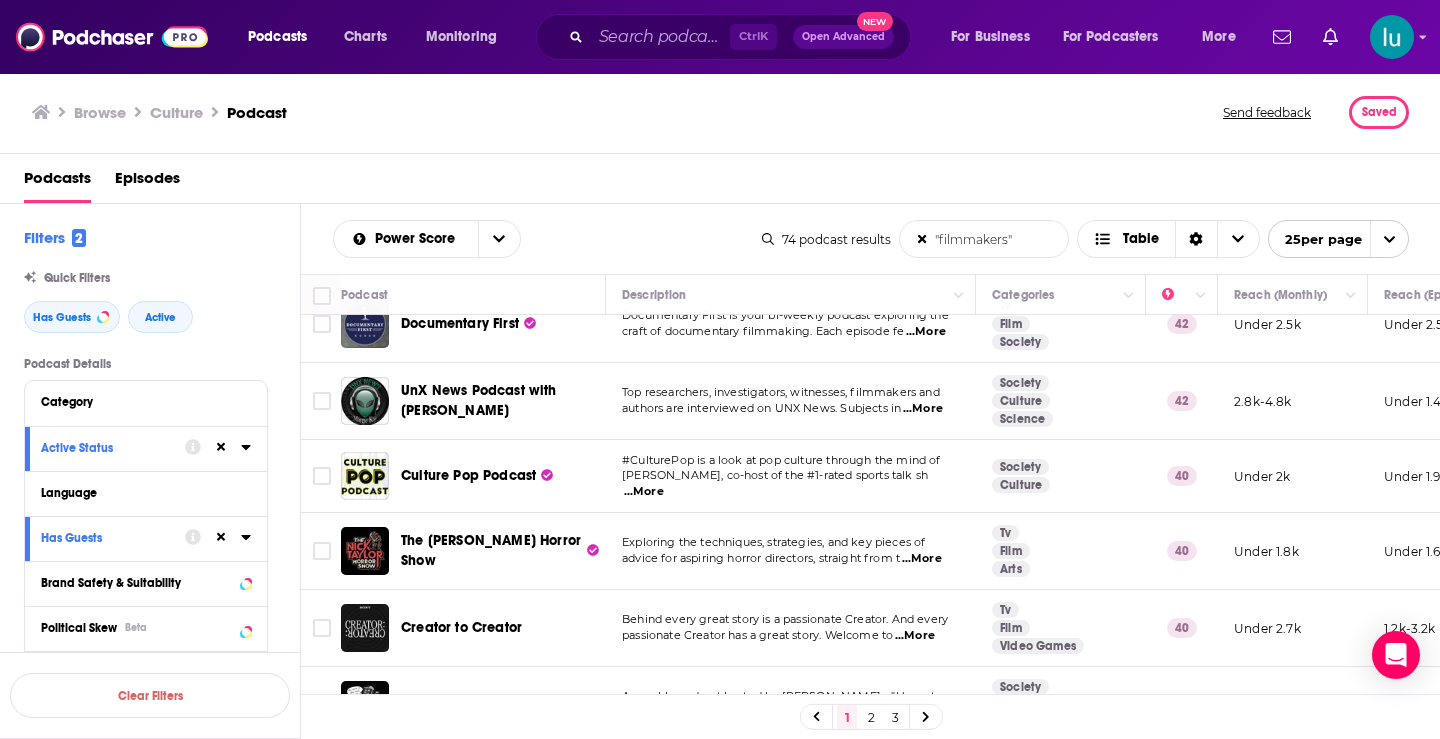 click on "...More" at bounding box center (915, 636) 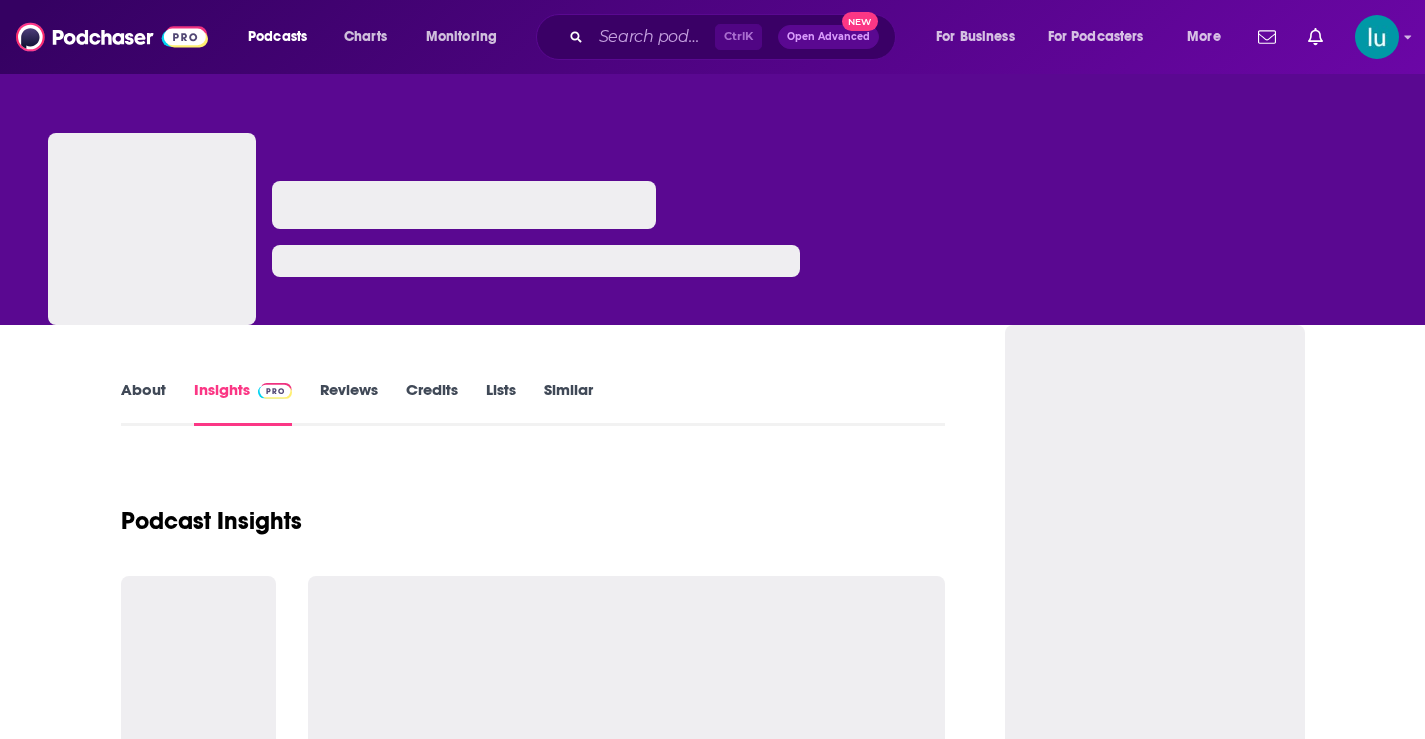 scroll, scrollTop: 0, scrollLeft: 0, axis: both 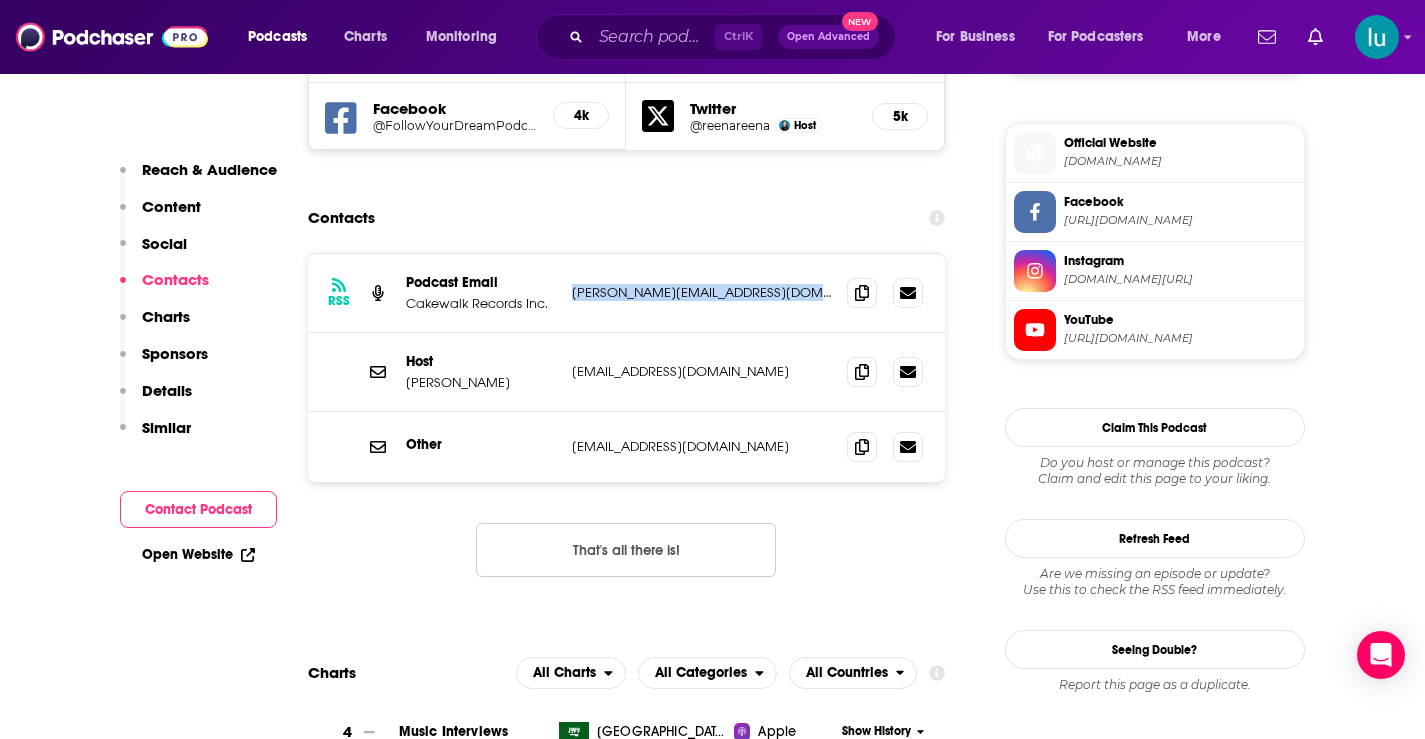 drag, startPoint x: 818, startPoint y: 152, endPoint x: 602, endPoint y: 157, distance: 216.05786 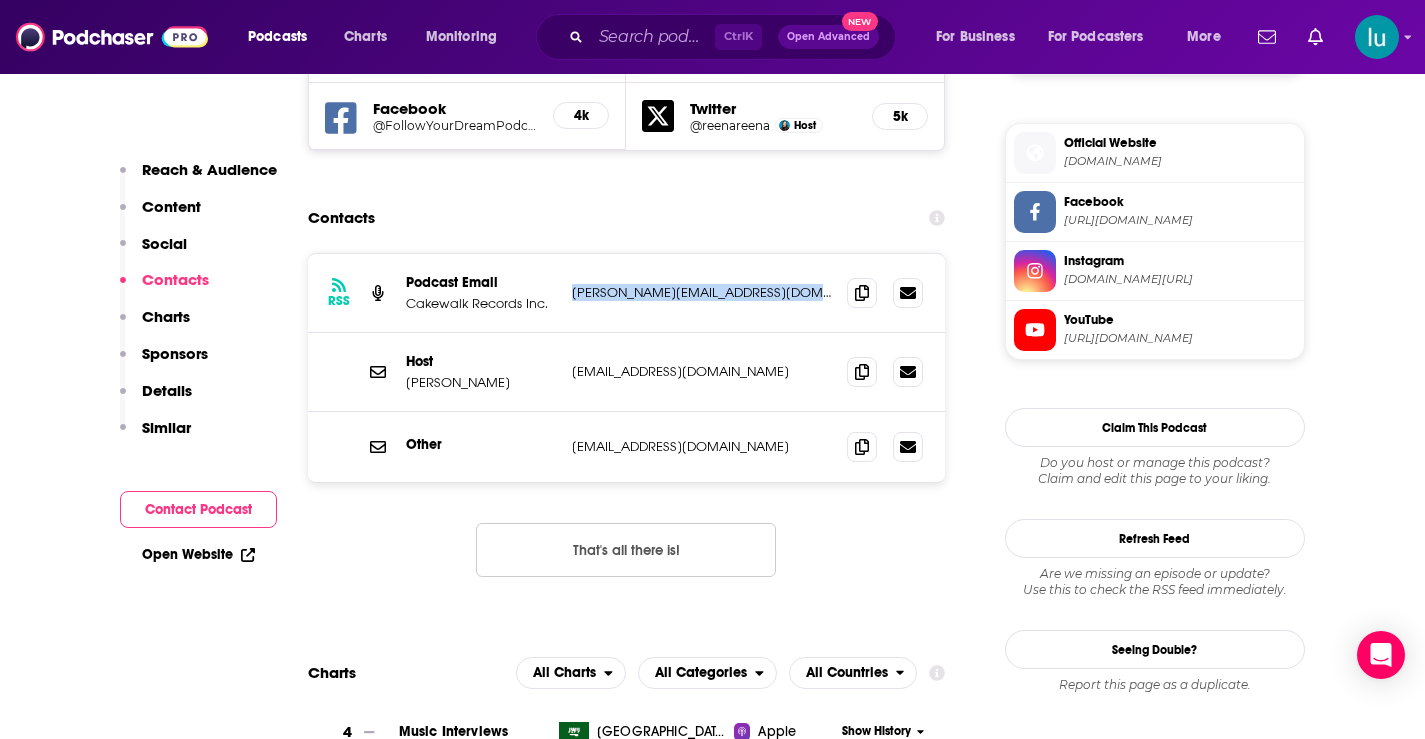 copy on "[PERSON_NAME][EMAIL_ADDRESS][DOMAIN_NAME]" 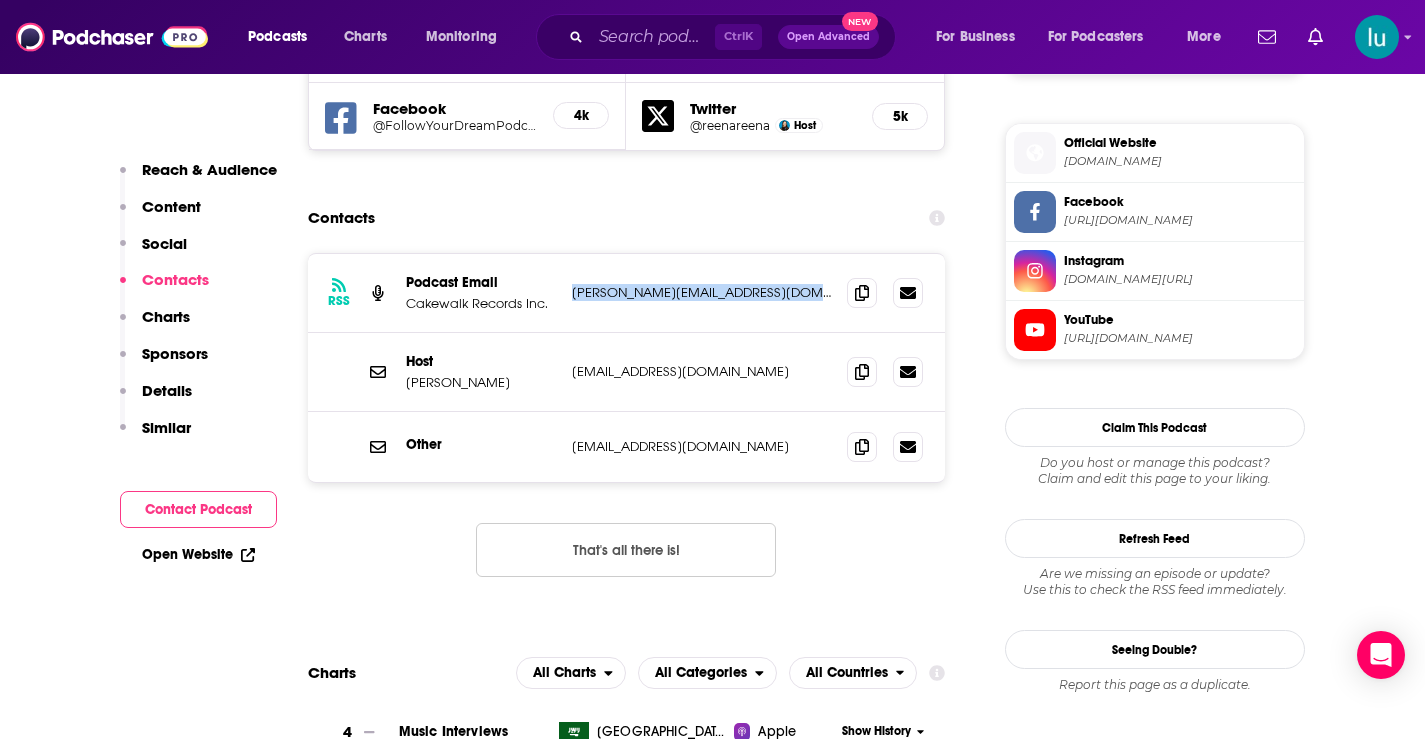 drag, startPoint x: 759, startPoint y: 225, endPoint x: 581, endPoint y: 235, distance: 178.28067 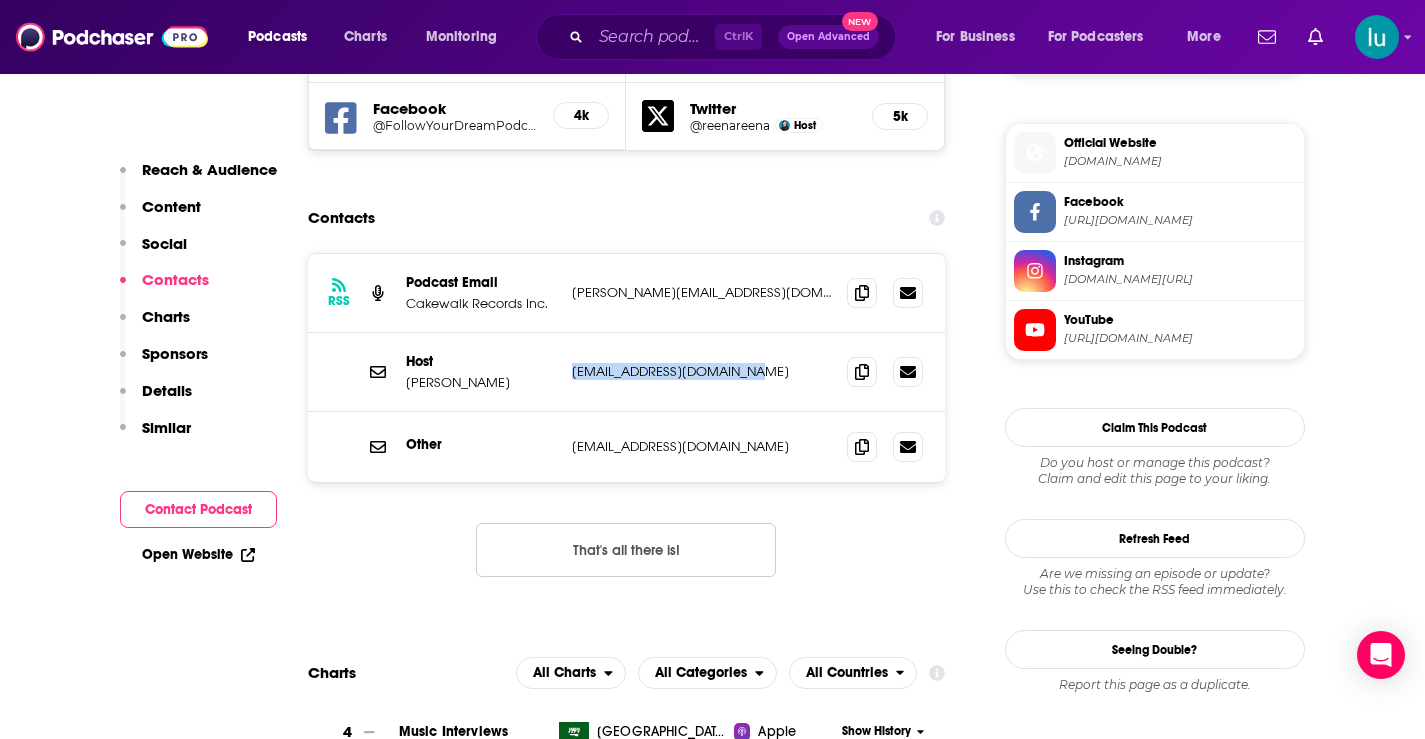 copy on "[EMAIL_ADDRESS][DOMAIN_NAME]" 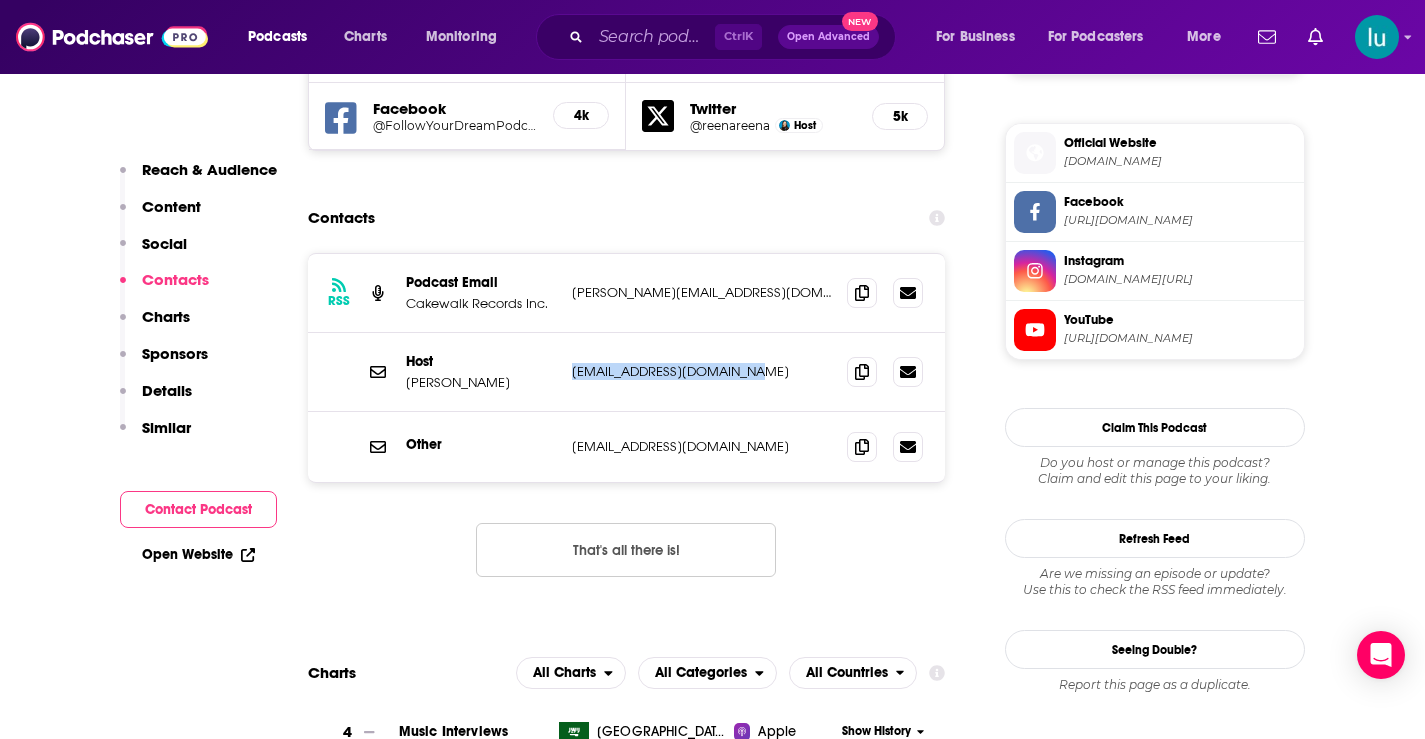 drag, startPoint x: 810, startPoint y: 301, endPoint x: 574, endPoint y: 307, distance: 236.07626 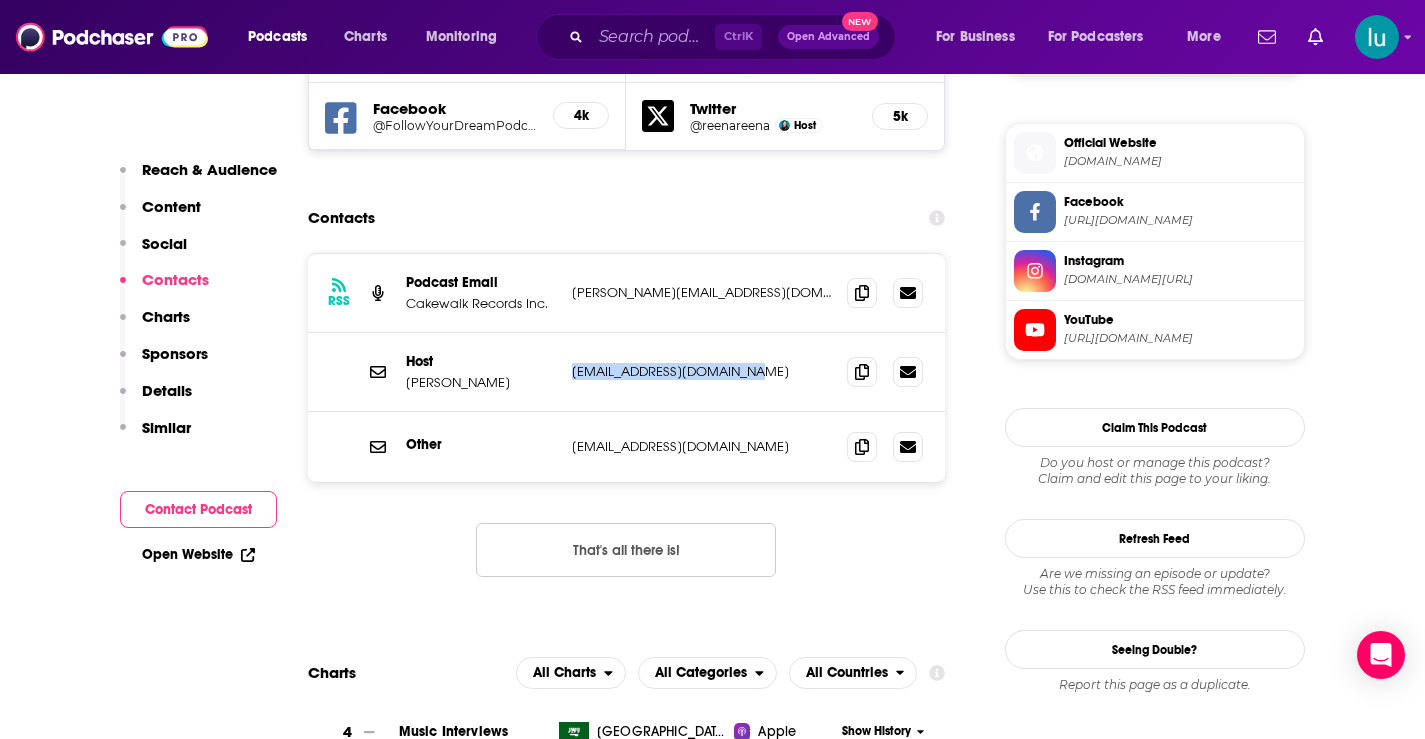 copy on "[EMAIL_ADDRESS][DOMAIN_NAME]" 